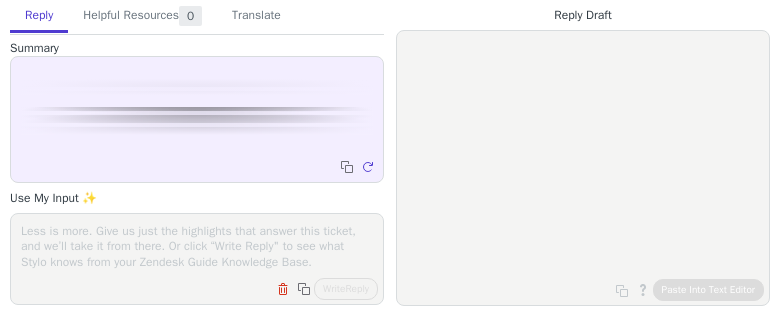 scroll, scrollTop: 0, scrollLeft: 0, axis: both 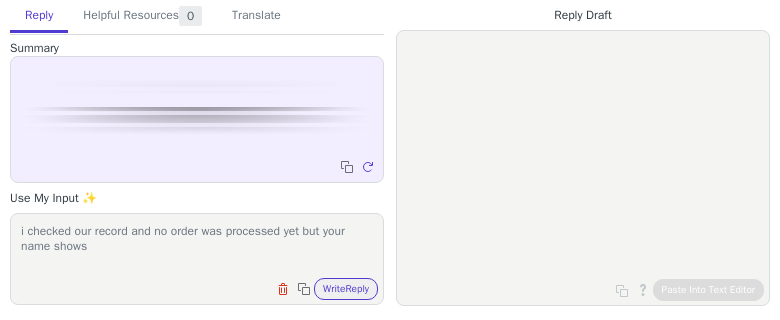 click on "i checked our record and no order was processed yet but your name shows" at bounding box center [197, 246] 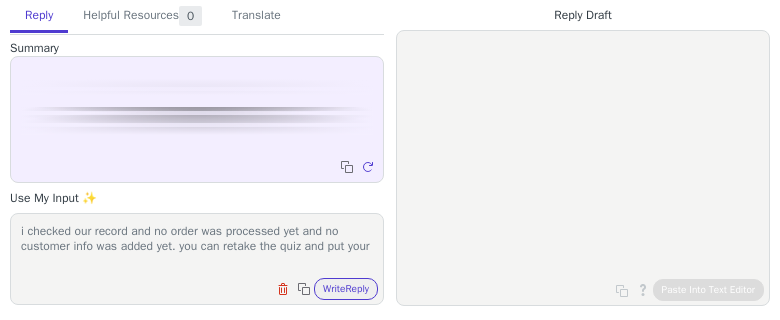 scroll, scrollTop: 1, scrollLeft: 0, axis: vertical 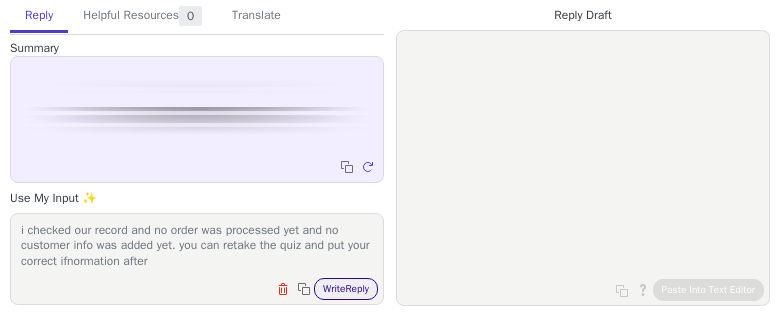 type on "i checked our record and no order was processed yet and no customer info was added yet. you can retake the quiz and put your correct ifnormation after" 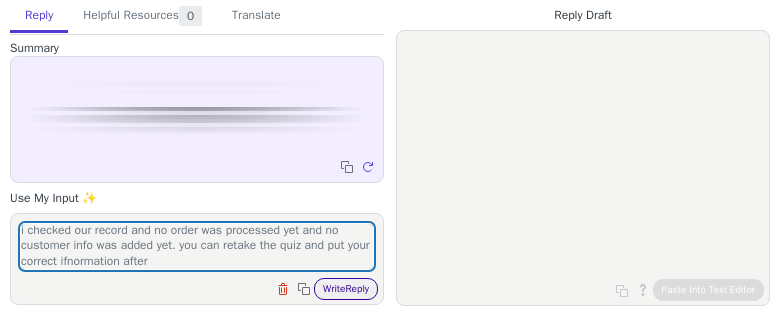 click on "Write  Reply" at bounding box center (346, 289) 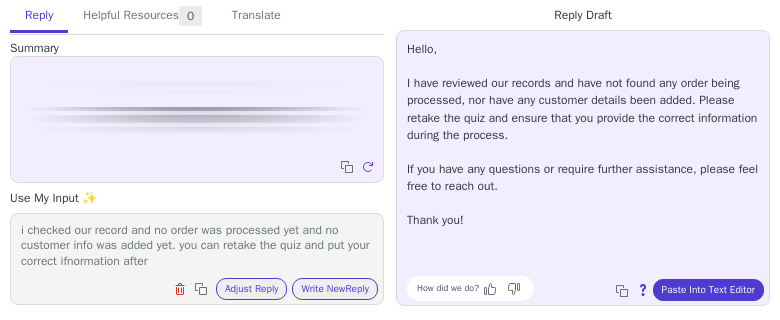 click on "Hello, I have reviewed our records and have not found any order being processed, nor have any customer details been added. Please retake the quiz and ensure that you provide the correct information during the process. If you have any questions or require further assistance, please feel free to reach out. Thank you! How did we do? Copy to clipboard About this reply Paste Into Text Editor" at bounding box center (583, 168) 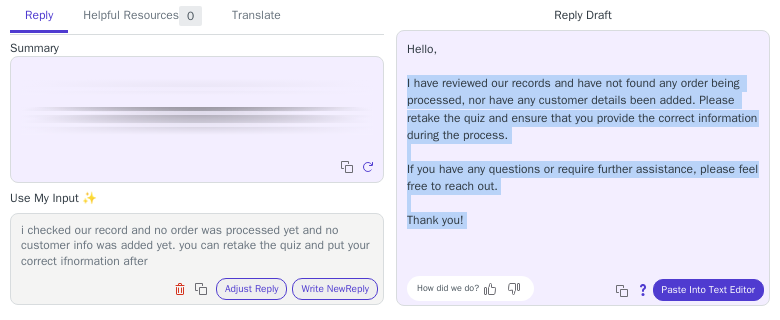 drag, startPoint x: 404, startPoint y: 84, endPoint x: 544, endPoint y: 217, distance: 193.10359 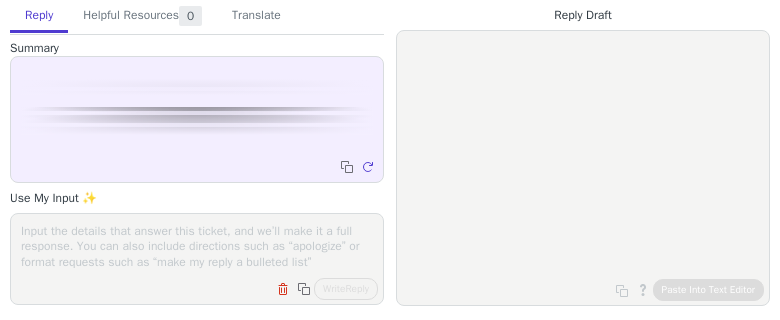 scroll, scrollTop: 0, scrollLeft: 0, axis: both 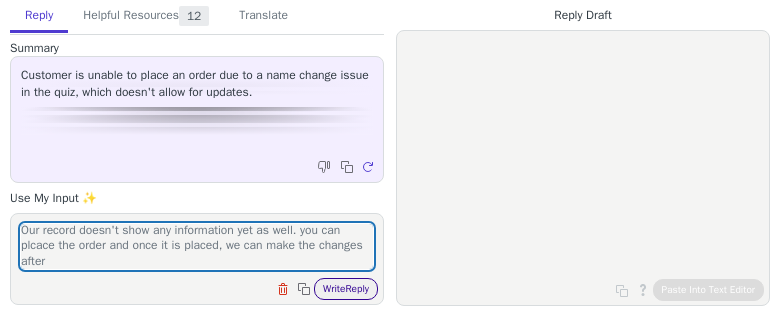 type on "Our record doesn't show any information yet as well. you can plcace the order and once it is placed, we can make the changes after" 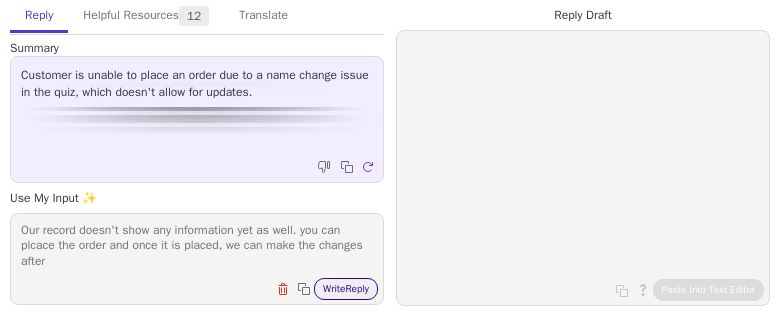 click on "Write  Reply" at bounding box center [346, 289] 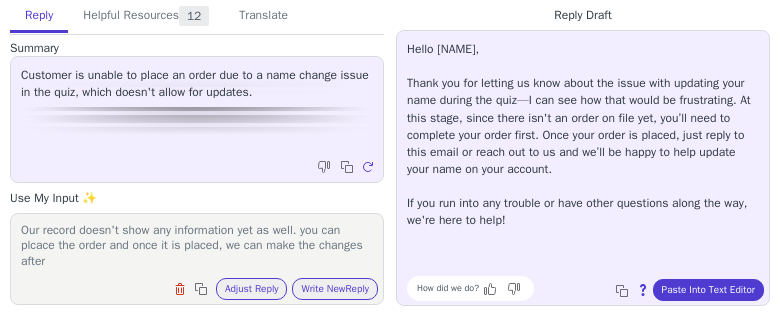 click on "Hello [NAME], Thank you for letting us know about the issue with updating your name during the quiz—I can see how that would be frustrating. At this stage, since there isn't an order on file yet, you’ll need to complete your order first. Once your order is placed, just reply to this email or reach out to us and we’ll be happy to help update your name on your account. If you run into any trouble or have other questions along the way, we're here to help!" at bounding box center [583, 135] 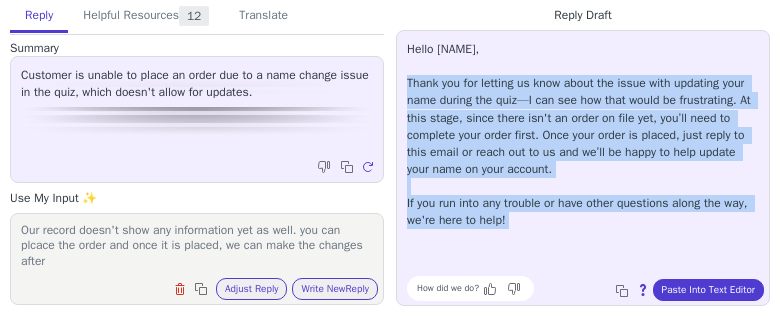 drag, startPoint x: 412, startPoint y: 85, endPoint x: 573, endPoint y: 224, distance: 212.70168 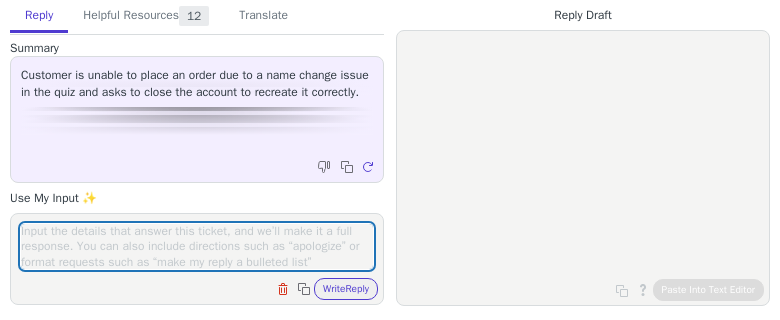 scroll, scrollTop: 0, scrollLeft: 0, axis: both 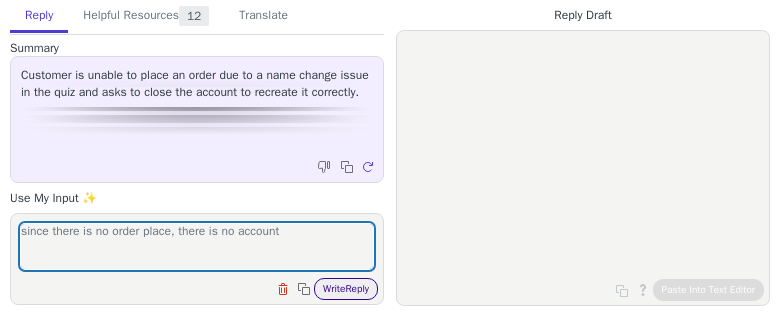 type on "since there is no order place, there is no account" 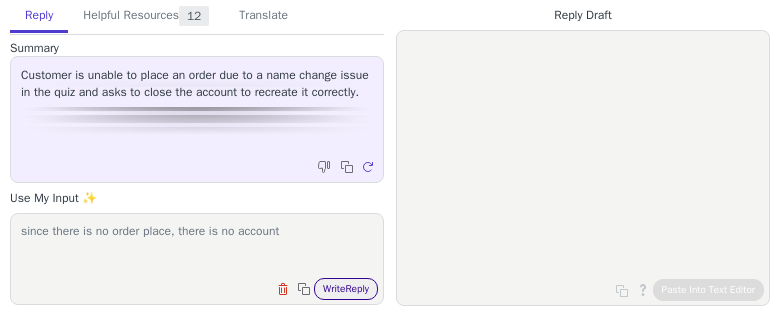 click on "Write  Reply" at bounding box center [346, 289] 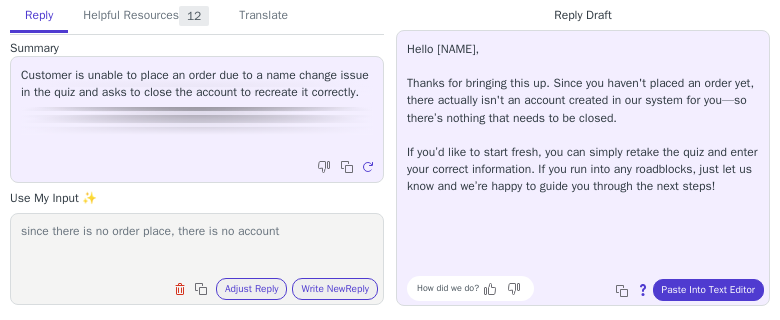 click on "Hello [NAME], Thanks for bringing this up. Since you haven't placed an order yet, there actually isn't an account created in our system for you—so there’s nothing that needs to be closed. If you’d like to start fresh, you can simply retake the quiz and enter your correct information. If you run into any roadblocks, just let us know and we’re happy to guide you through the next steps!" at bounding box center (583, 118) 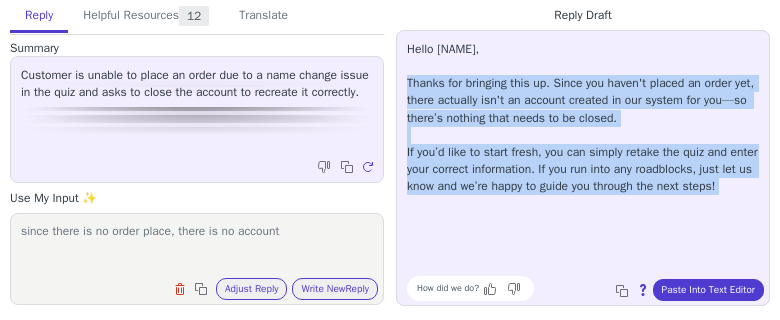 drag, startPoint x: 412, startPoint y: 76, endPoint x: 776, endPoint y: 192, distance: 382.03665 